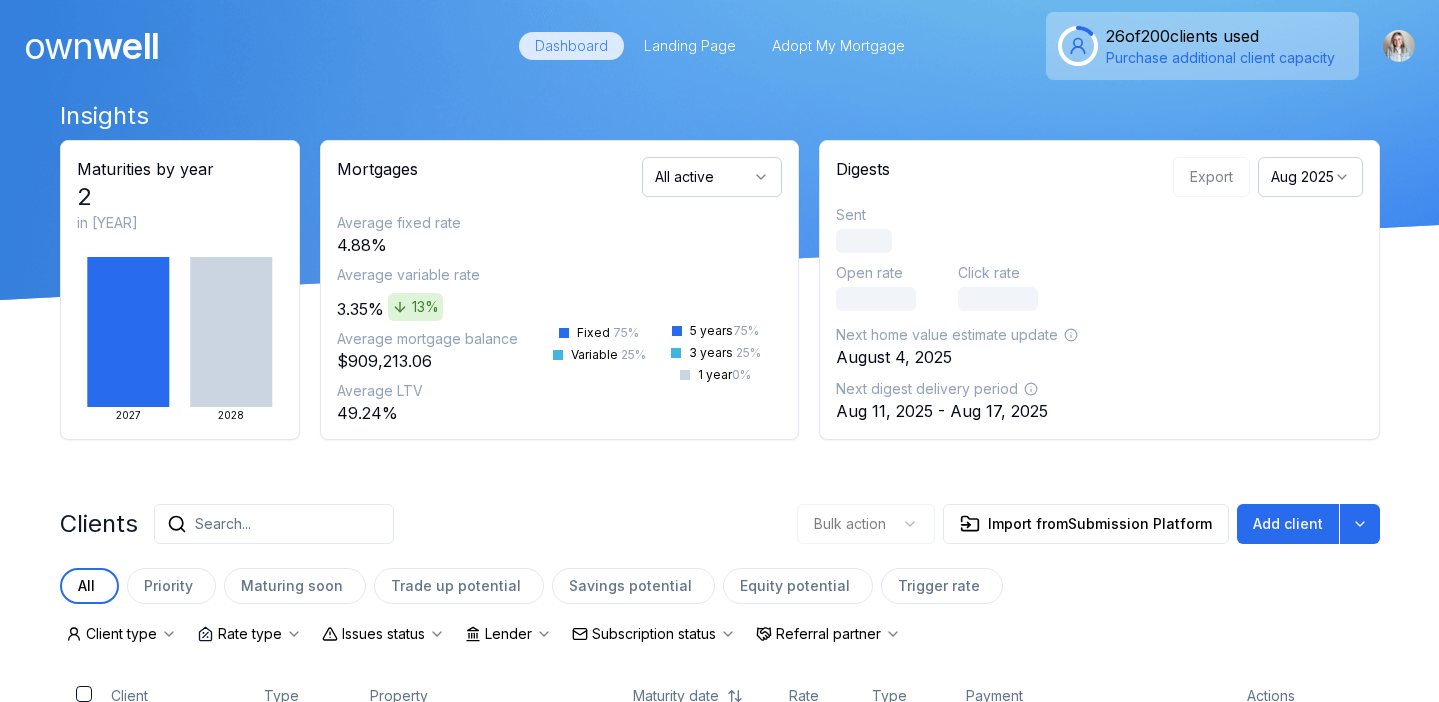 scroll, scrollTop: 0, scrollLeft: 0, axis: both 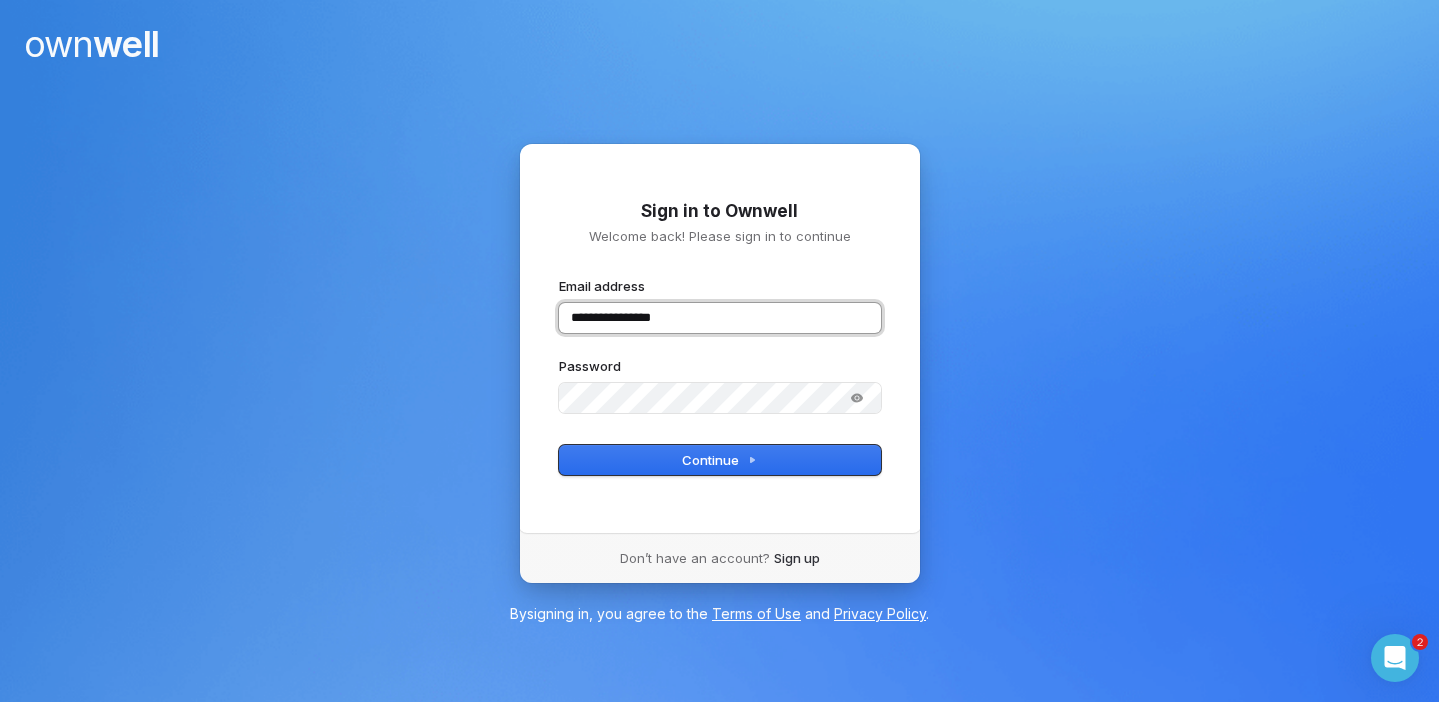 type on "**********" 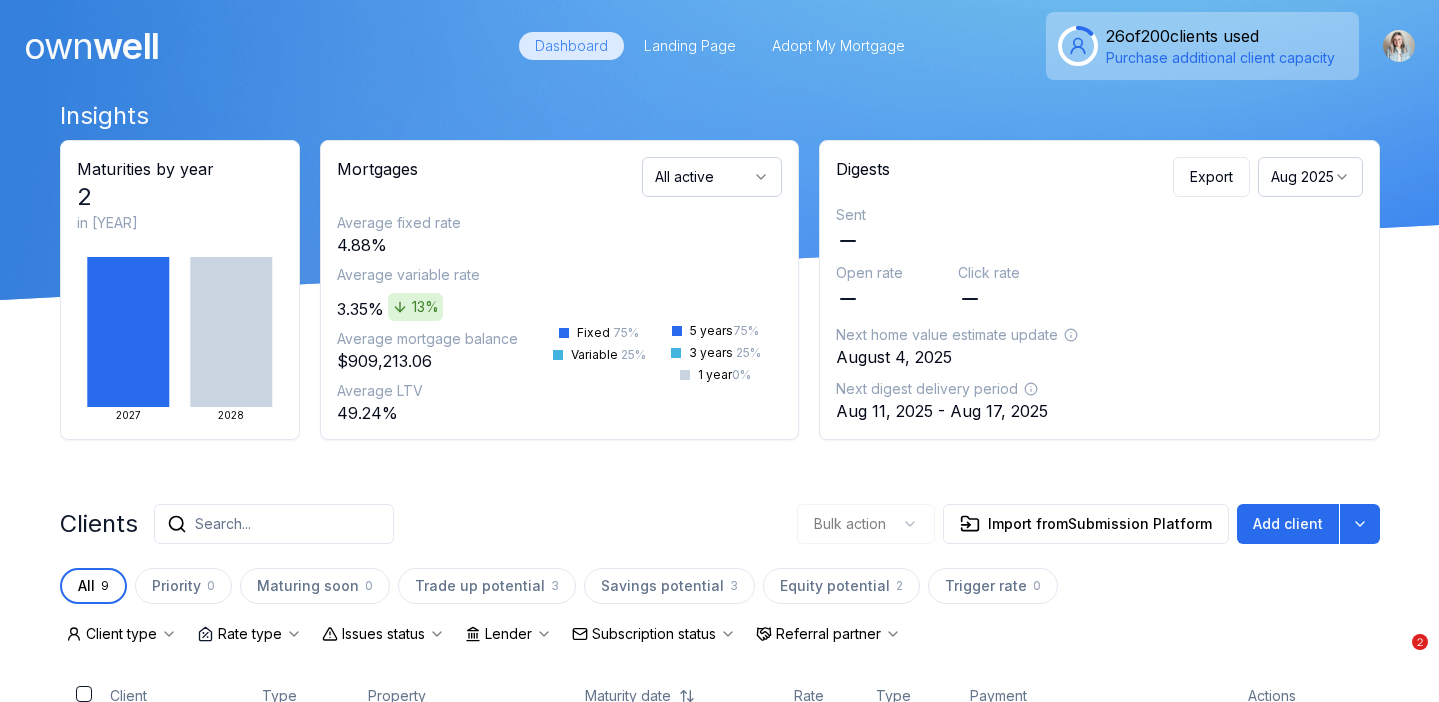 scroll, scrollTop: 0, scrollLeft: 0, axis: both 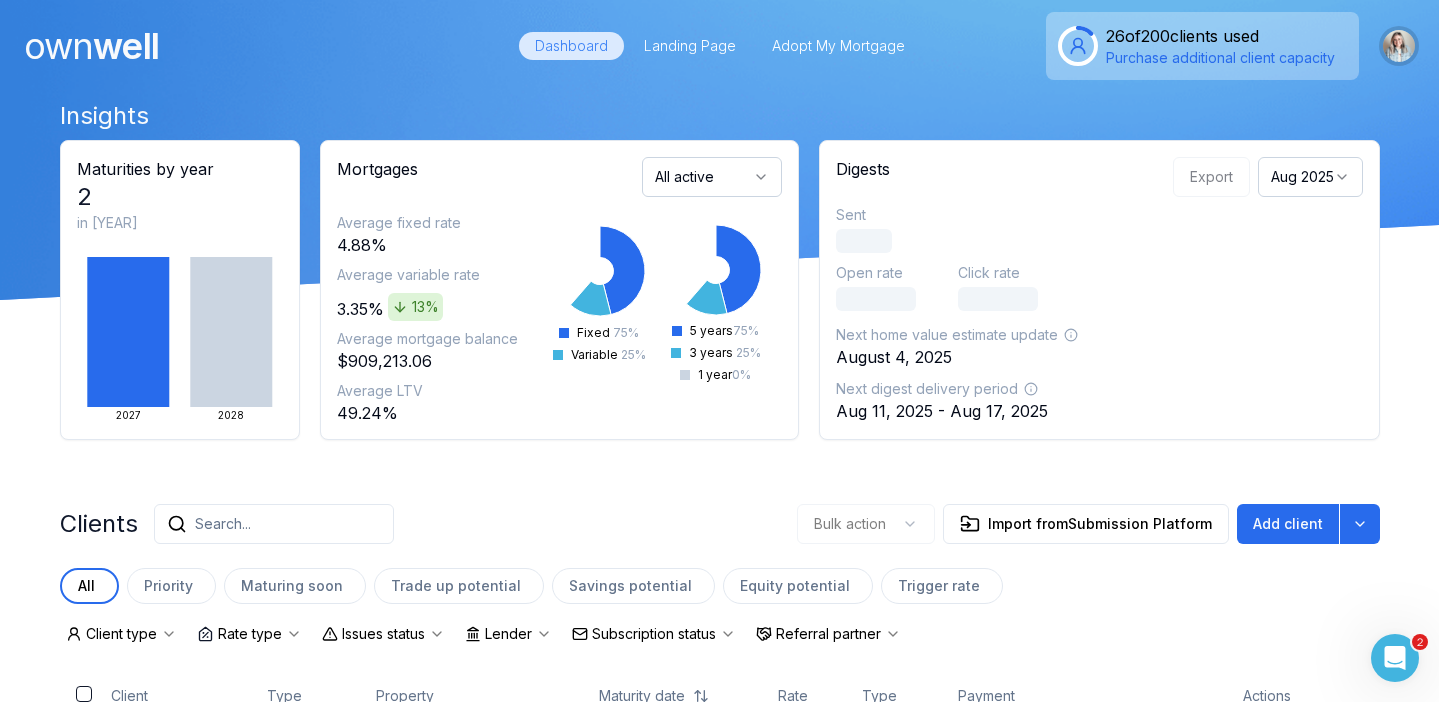 click at bounding box center [1399, 46] 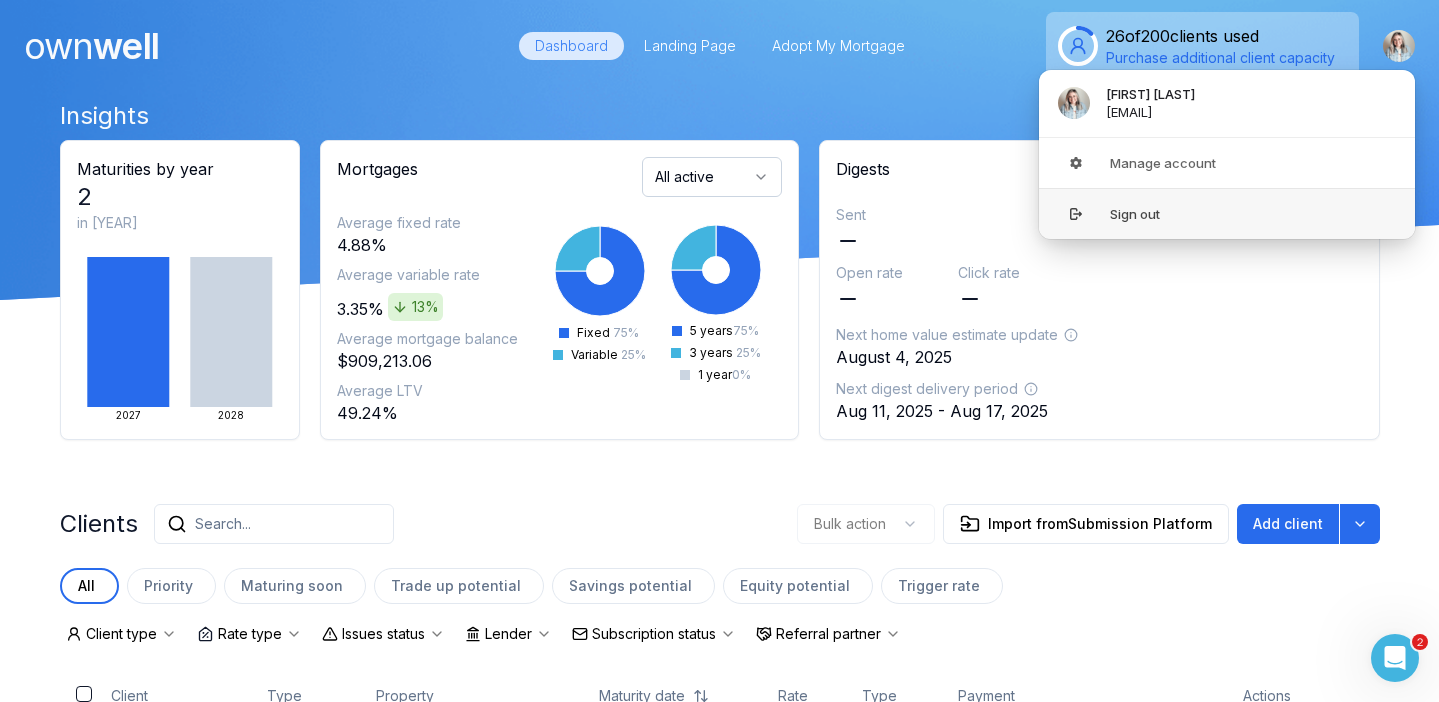 click on "Sign out" at bounding box center [1227, 213] 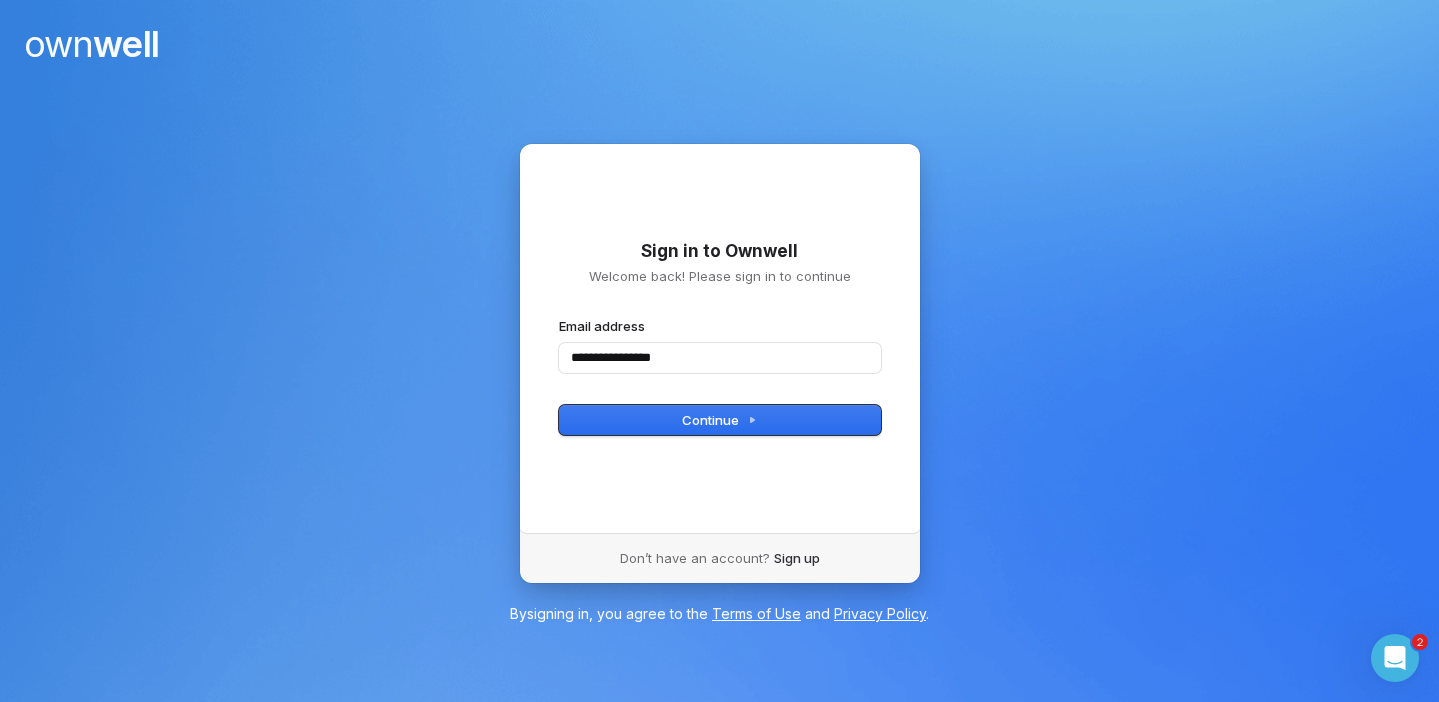 type on "**********" 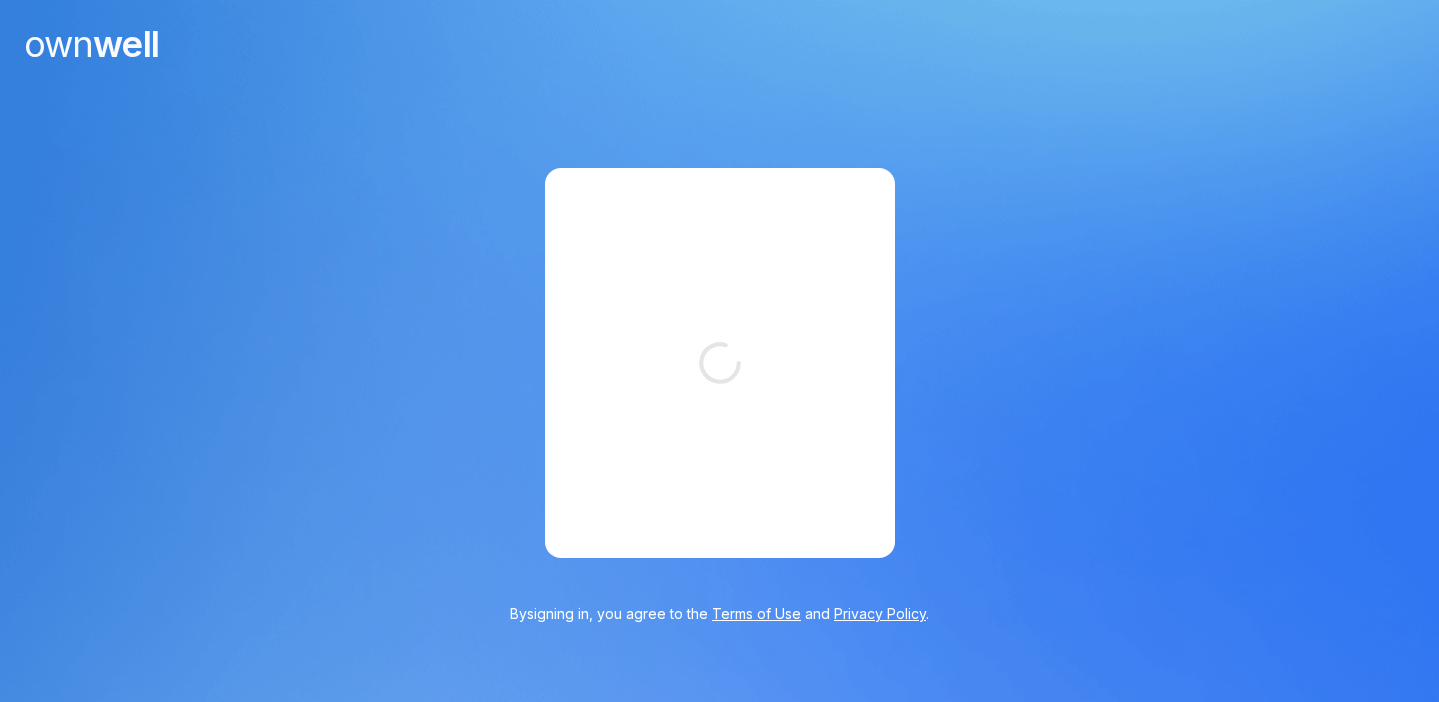 scroll, scrollTop: 0, scrollLeft: 0, axis: both 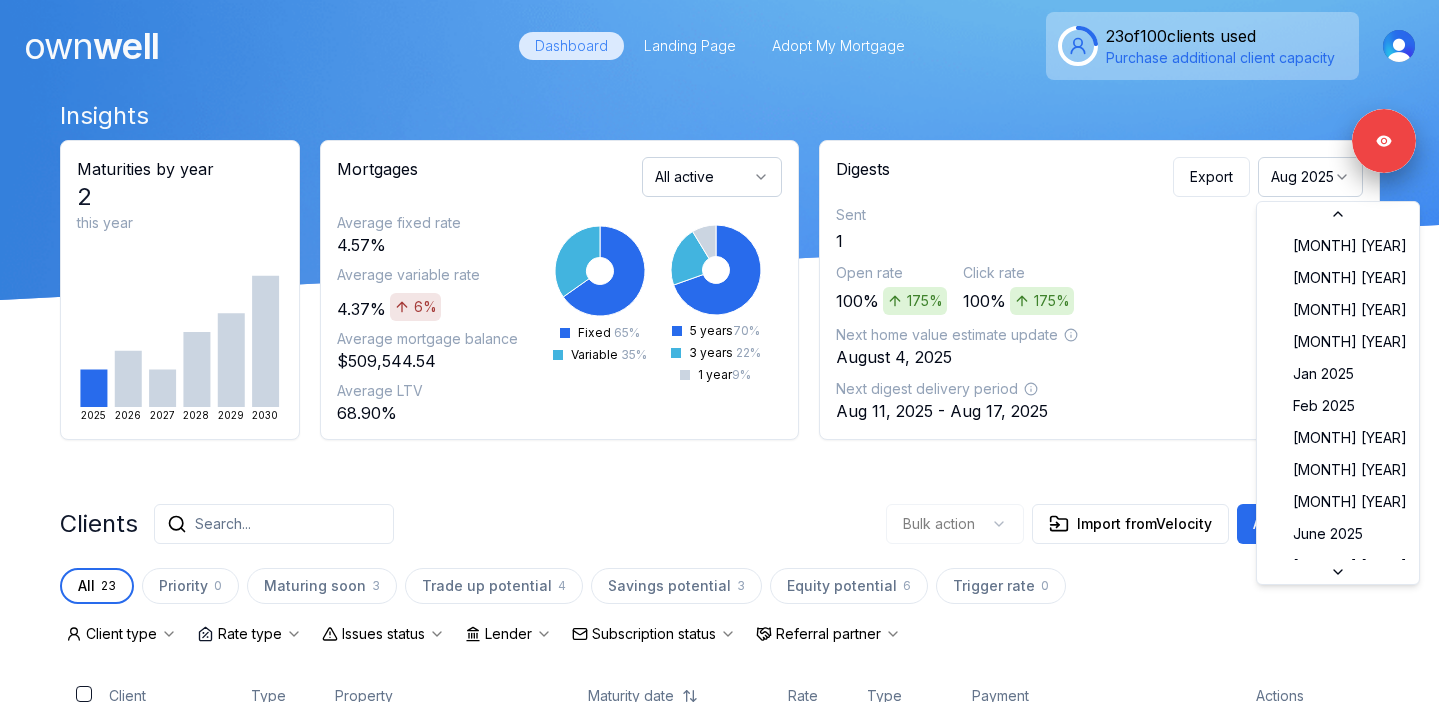 click on "Aug 2025" at bounding box center [1310, 177] 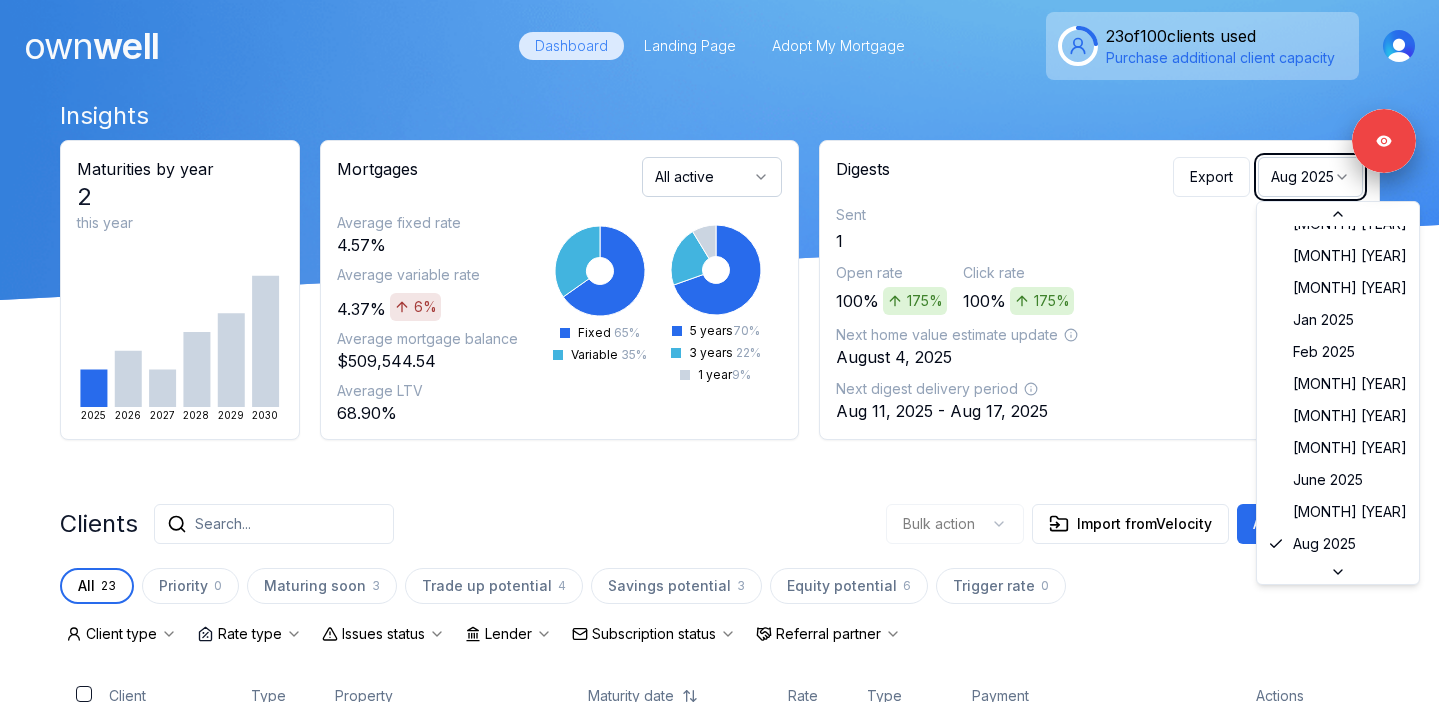 click on "Clients Search... Bulk action   Import from  Velocity Add client" at bounding box center [720, 524] 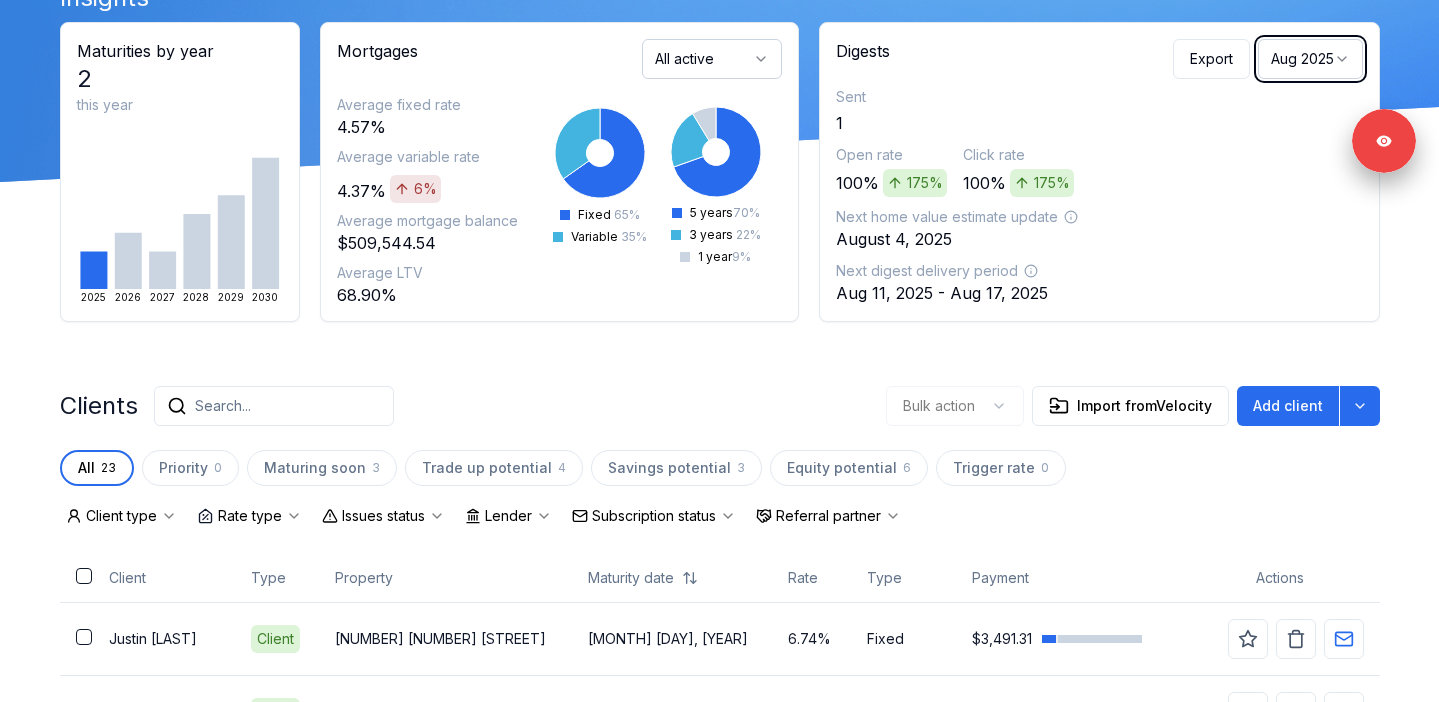 scroll, scrollTop: 119, scrollLeft: 0, axis: vertical 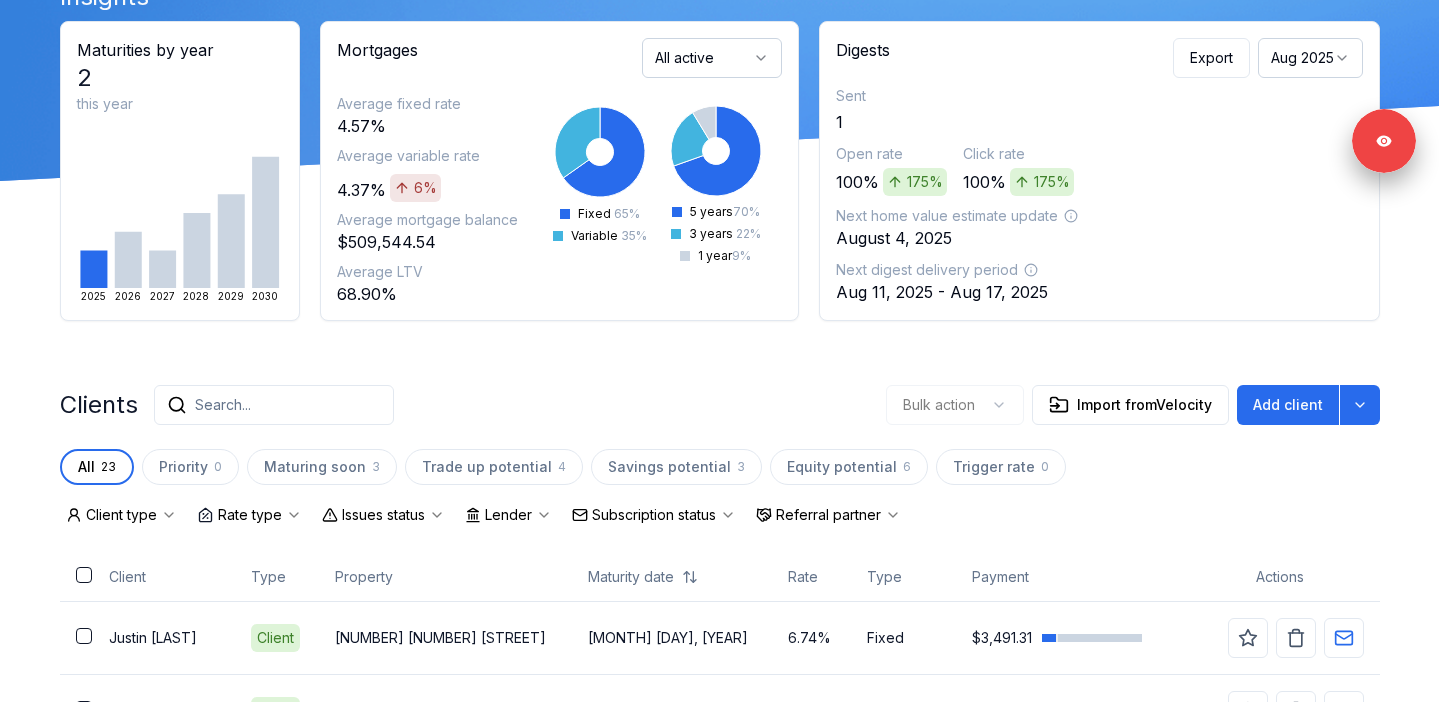click on "Aug 2025" at bounding box center [1310, 58] 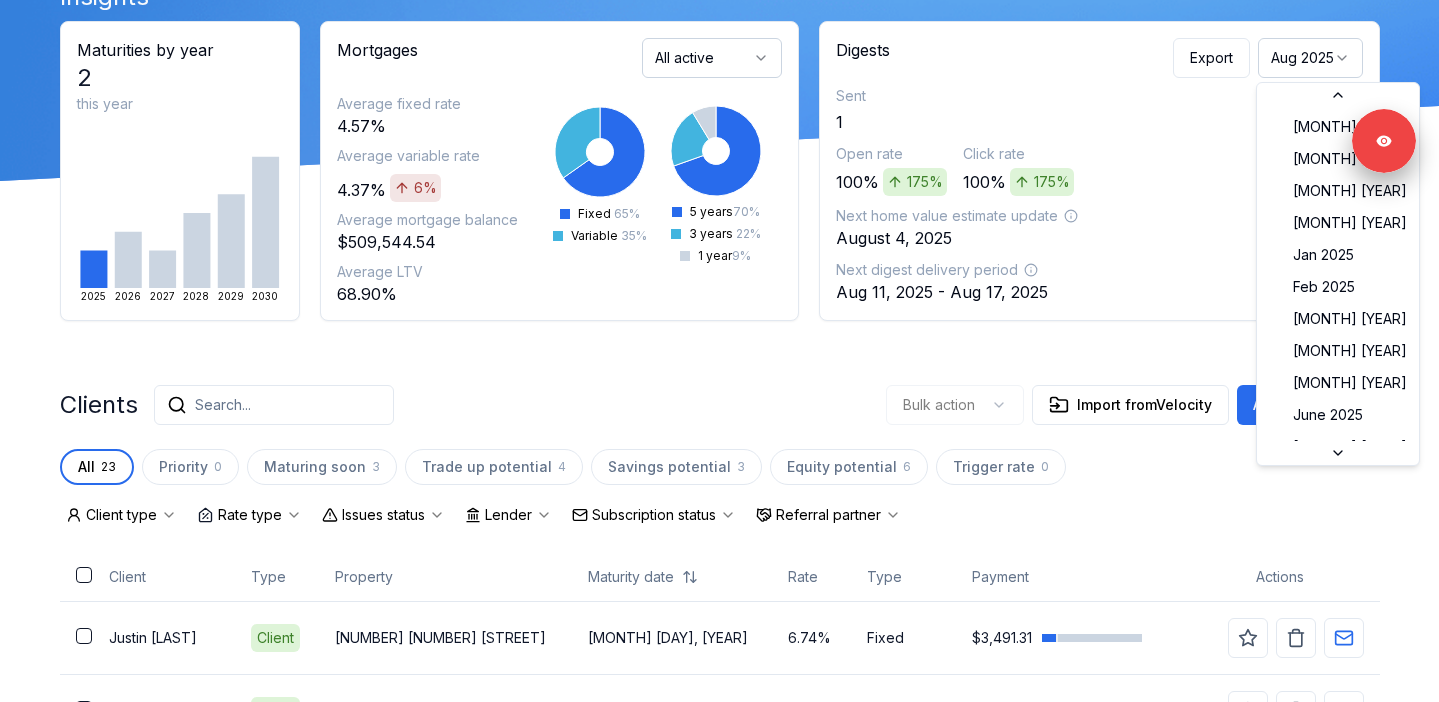 scroll, scrollTop: 54, scrollLeft: 0, axis: vertical 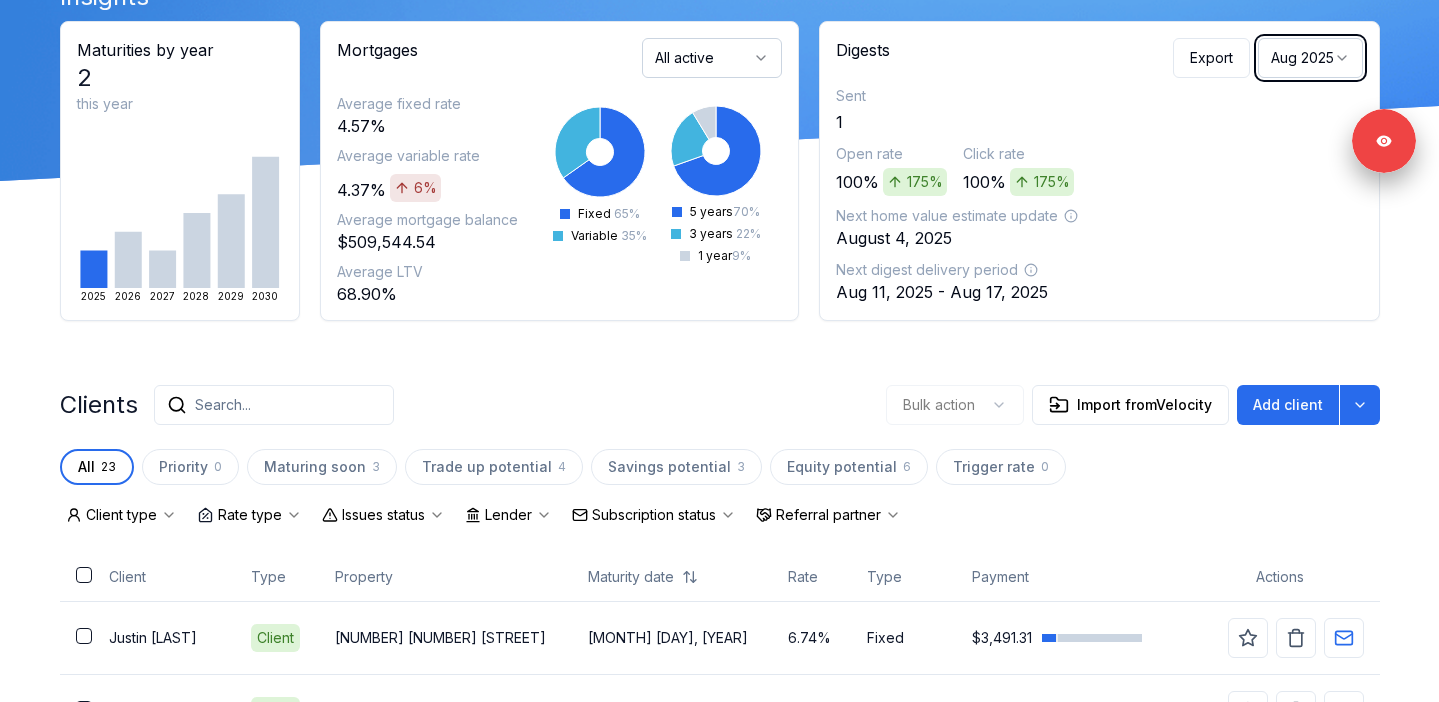 click on "Insights Maturities by year 2 this year 2025 2026 2027 2028 2029 2030 Mortgages All active Average fixed rate 4.57% Average variable rate 4.37% 6% Average mortgage balance $509,544.54 Average LTV 68.90% Fixed   65 % Variable   35 % 5 years  70 % 3 years   22 % 1 year  9 % Digests Export Aug 2025 Sent 1 Open rate 100% 175% Click rate 100% 175% Next home value estimate update August 4, 2025 Next digest delivery period Aug 11, 2025 - Aug 17, 2025 Clients Search... Bulk action   Import from  Velocity Add client All 23 Priority 0 Maturing soon 3 Trade up potential 4 Savings potential 3 Equity potential 6 Trigger rate 0 Client type Rate type Issues status Lender Subscription status Referral partner Client Type Property Maturity date Rate Type Payment Actions Justin    Foulis Client 46 32310 Mouat Drive Dec 1, 2025 6.74% Fixed $3,491.31 Adam    Vanegmond Client 33903 Elm Street Dec 1, 2025 4.25% Adjustable $1,805.96 Chris   Buddee Client 2285 Merlot Boulevard Feb 1, 2026 5.69% Fixed $5,775.49 Jason   Odegard Client" at bounding box center (720, 1164) 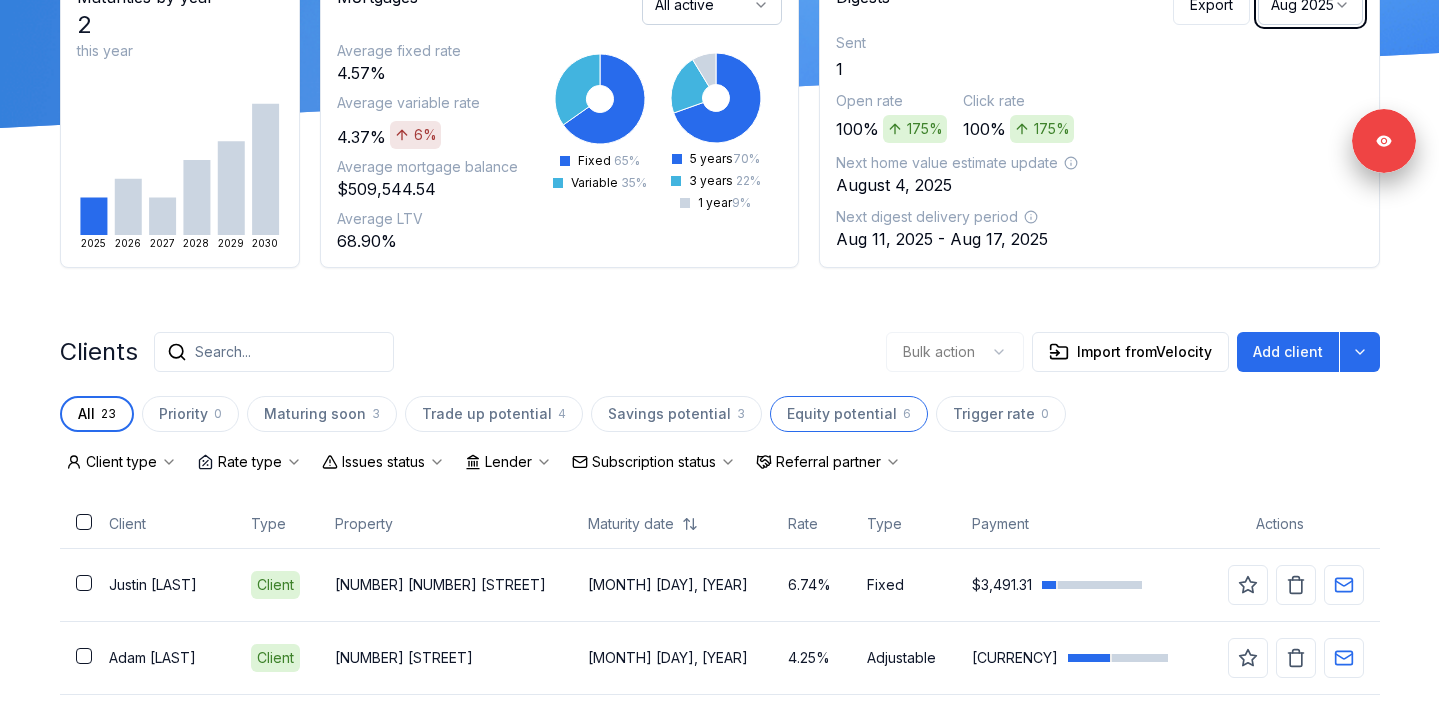 scroll, scrollTop: 171, scrollLeft: 0, axis: vertical 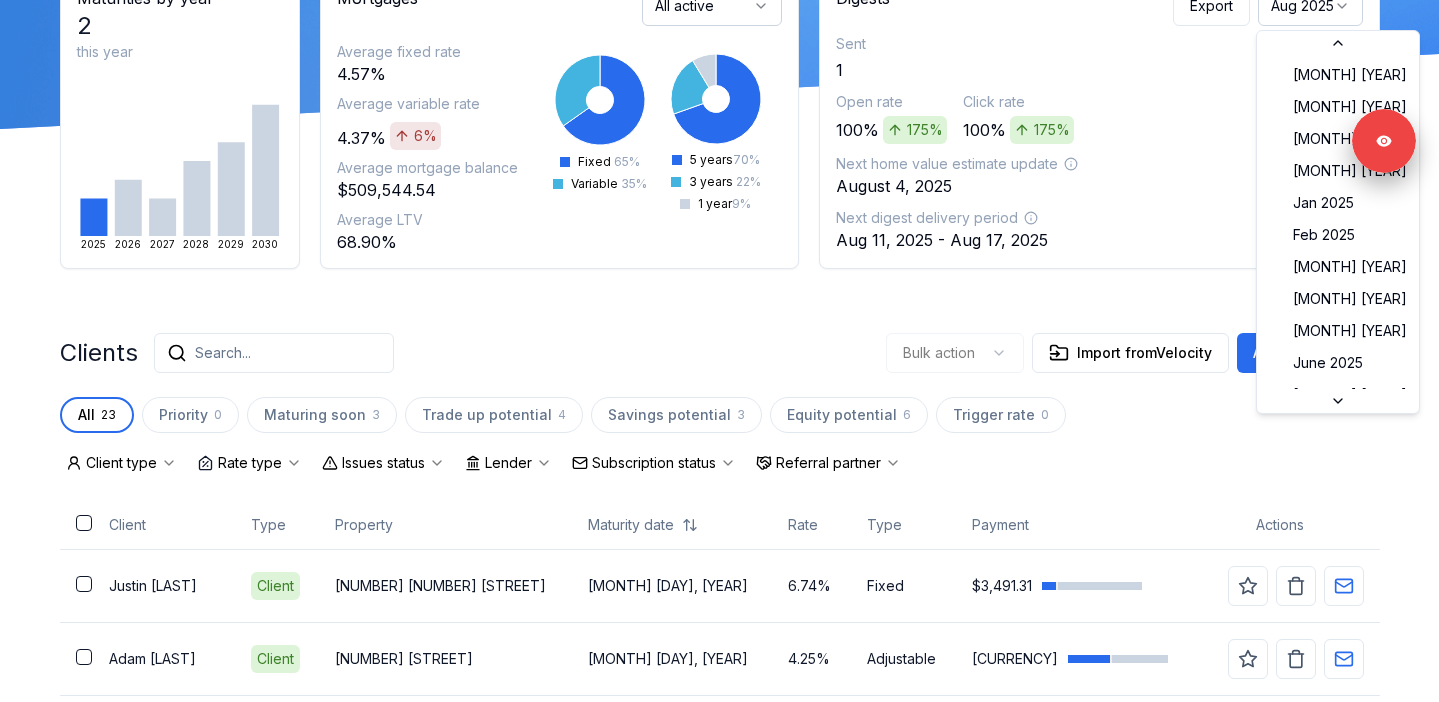 click on "Aug 2025" at bounding box center [1310, 6] 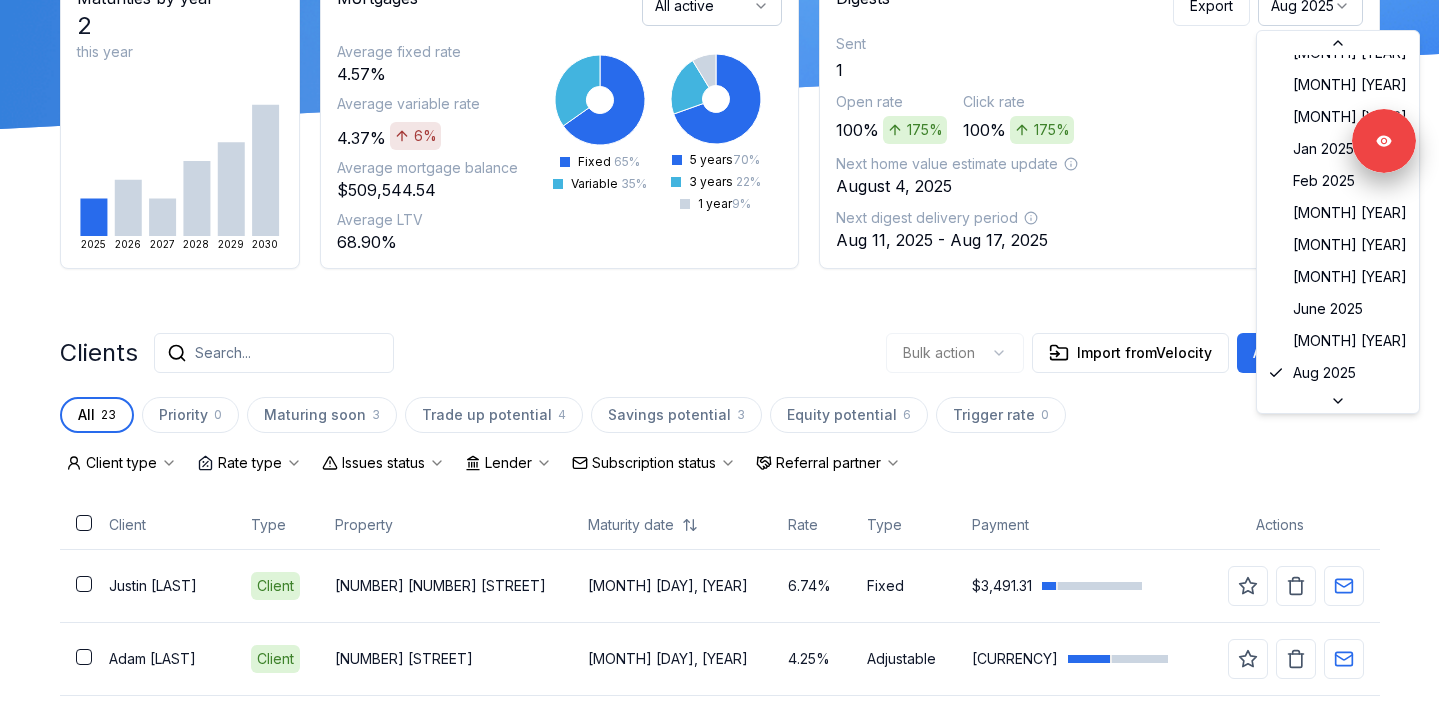 scroll, scrollTop: 34, scrollLeft: 0, axis: vertical 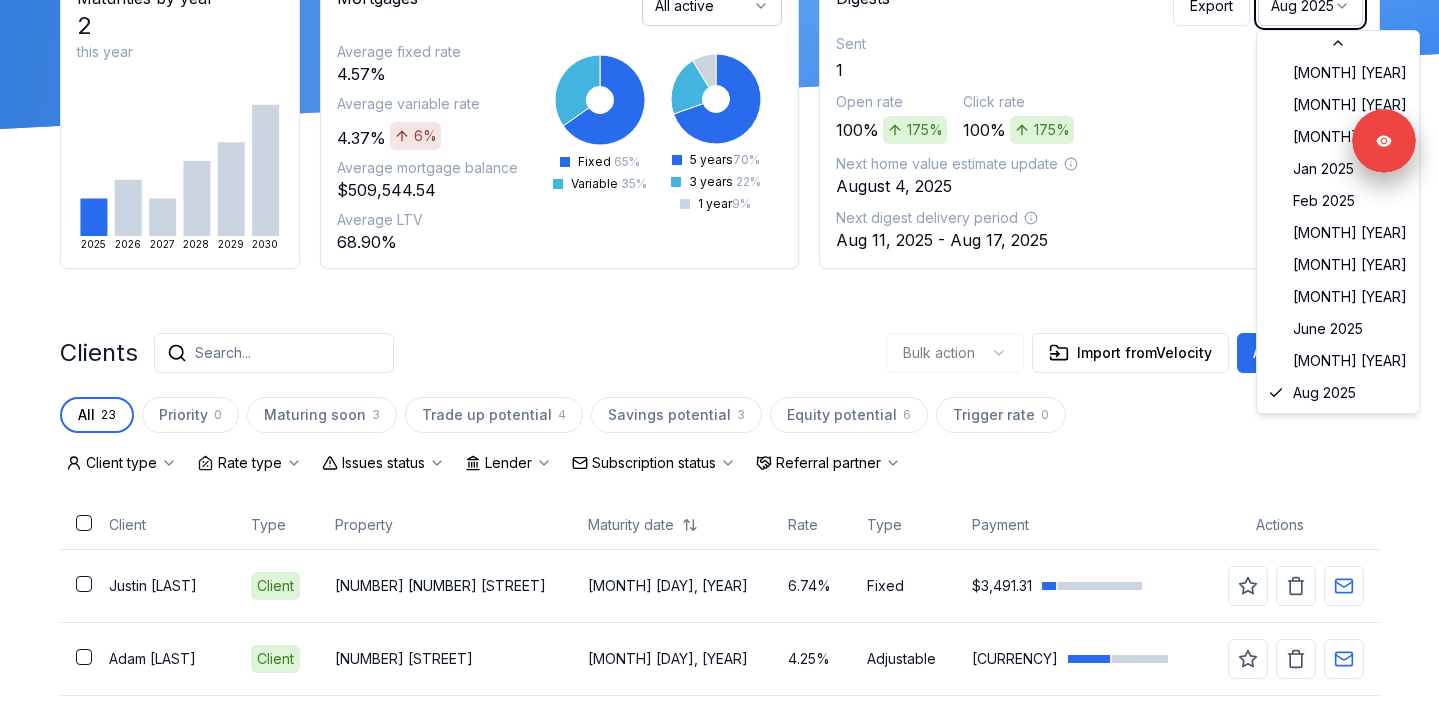 click on "Insights Maturities by year 2 this year 2025 2026 2027 2028 2029 2030 Mortgages All active Average fixed rate 4.57% Average variable rate 4.37% 6% Average mortgage balance $509,544.54 Average LTV 68.90% Fixed   65 % Variable   35 % 5 years  70 % 3 years   22 % 1 year  9 % Digests Export Aug 2025 Sent 1 Open rate 100% 175% Click rate 100% 175% Next home value estimate update August 4, 2025 Next digest delivery period Aug 11, 2025 - Aug 17, 2025 Clients Search... Bulk action   Import from  Velocity Add client All 23 Priority 0 Maturing soon 3 Trade up potential 4 Savings potential 3 Equity potential 6 Trigger rate 0 Client type Rate type Issues status Lender Subscription status Referral partner Client Type Property Maturity date Rate Type Payment Actions Justin    Foulis Client 46 32310 Mouat Drive Dec 1, 2025 6.74% Fixed $3,491.31 Adam    Vanegmond Client 33903 Elm Street Dec 1, 2025 4.25% Adjustable $1,805.96 Chris   Buddee Client 2285 Merlot Boulevard Feb 1, 2026 5.69% Fixed $5,775.49 Jason   Odegard Client" at bounding box center [720, 1112] 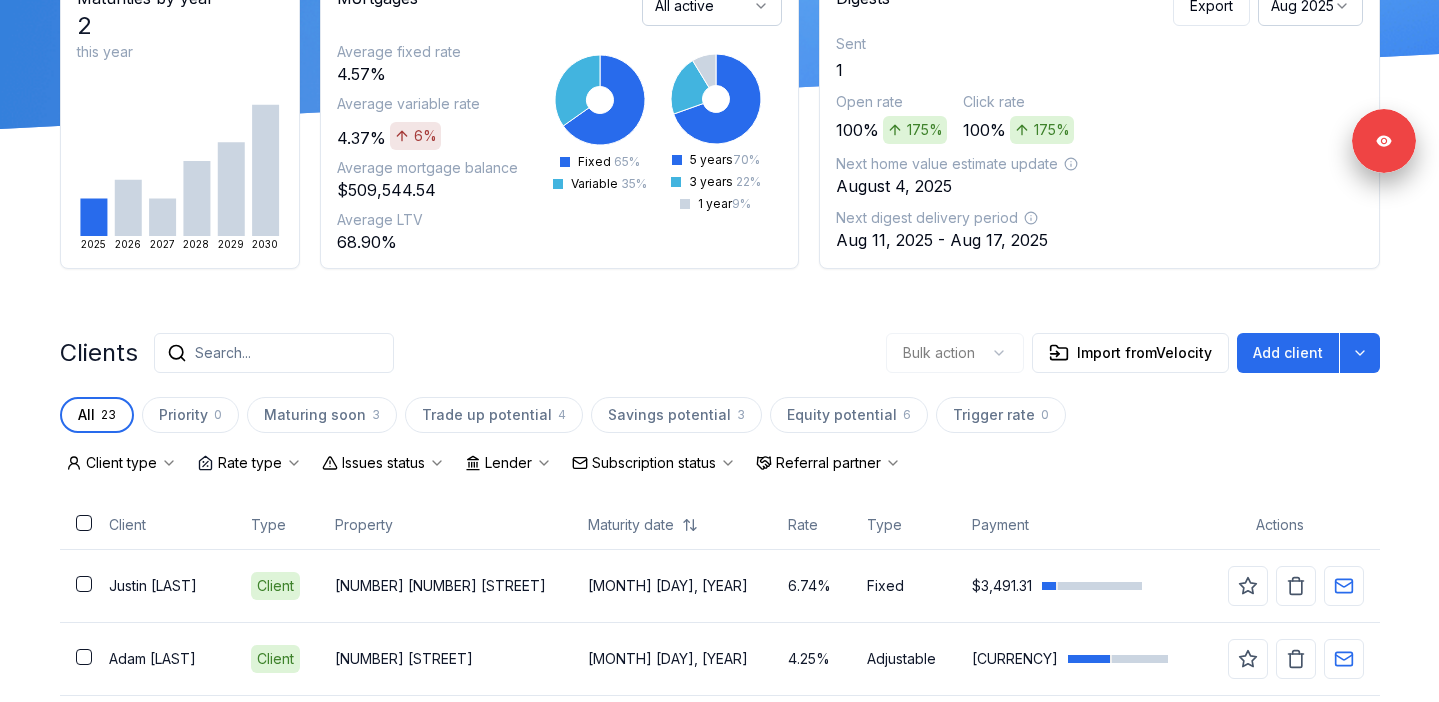click on "Aug 2025" at bounding box center (1310, 6) 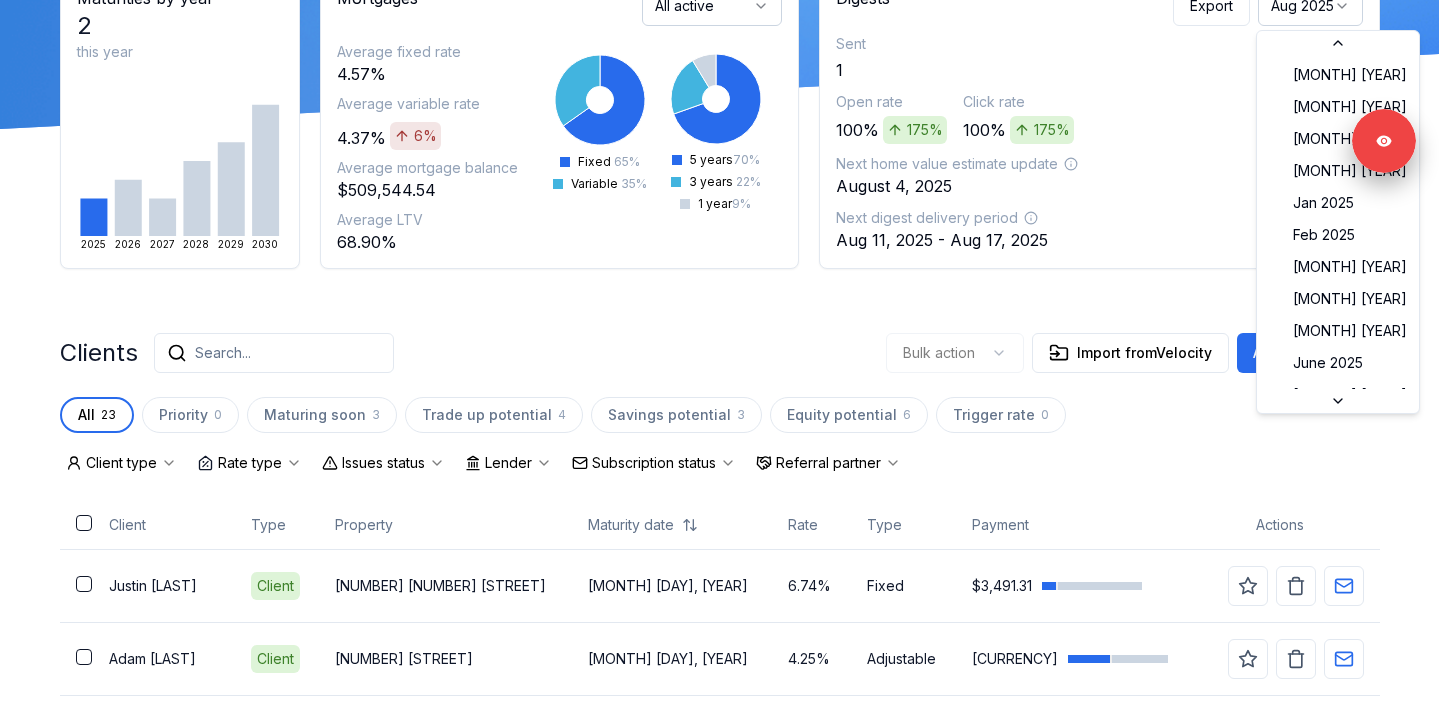 scroll, scrollTop: 54, scrollLeft: 0, axis: vertical 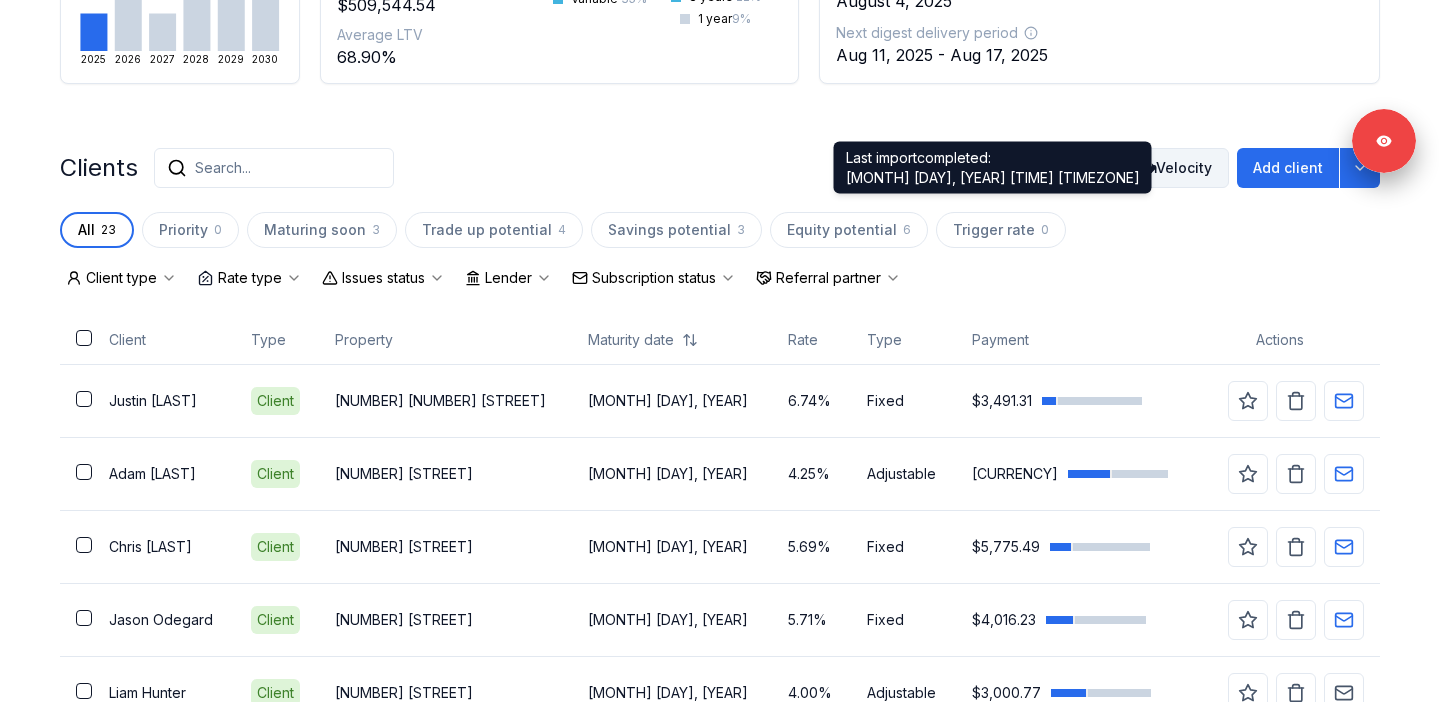 click on "Import from  Velocity" at bounding box center (1130, 168) 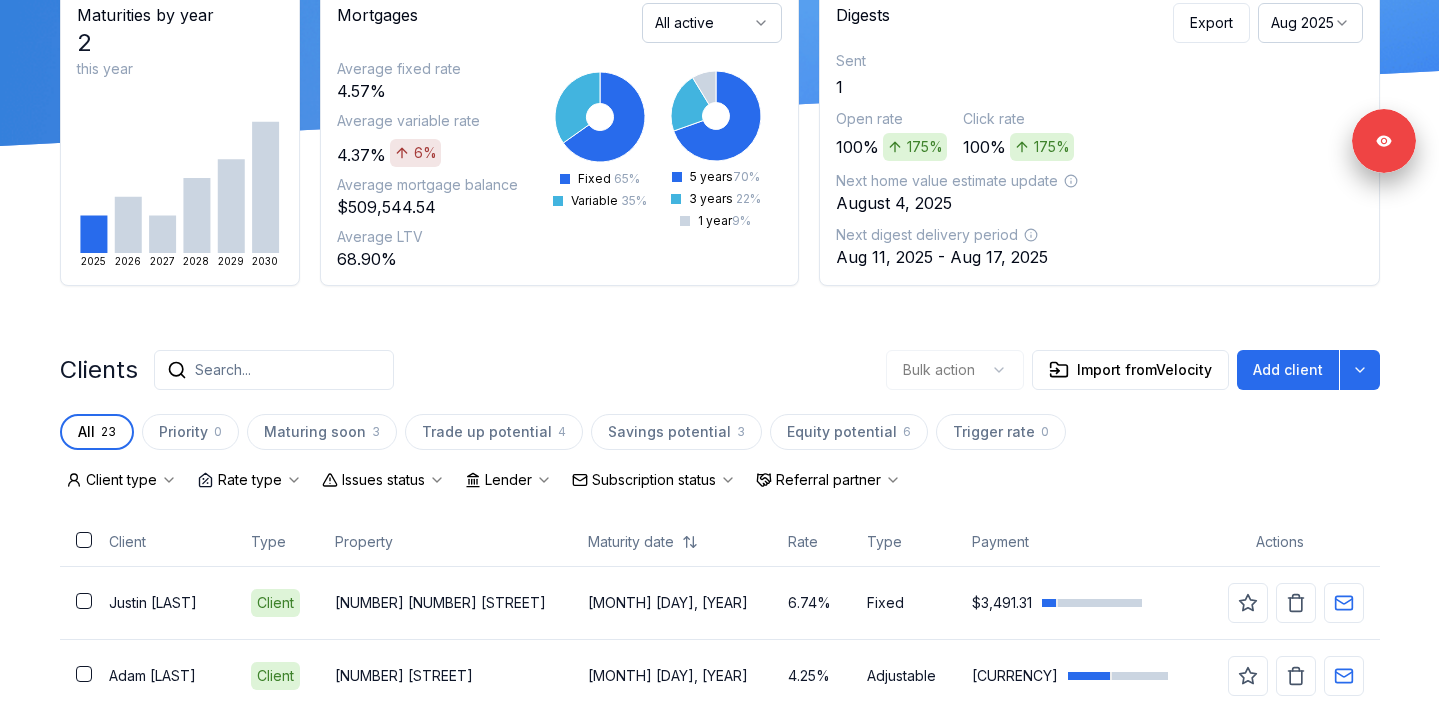 scroll, scrollTop: 53, scrollLeft: 0, axis: vertical 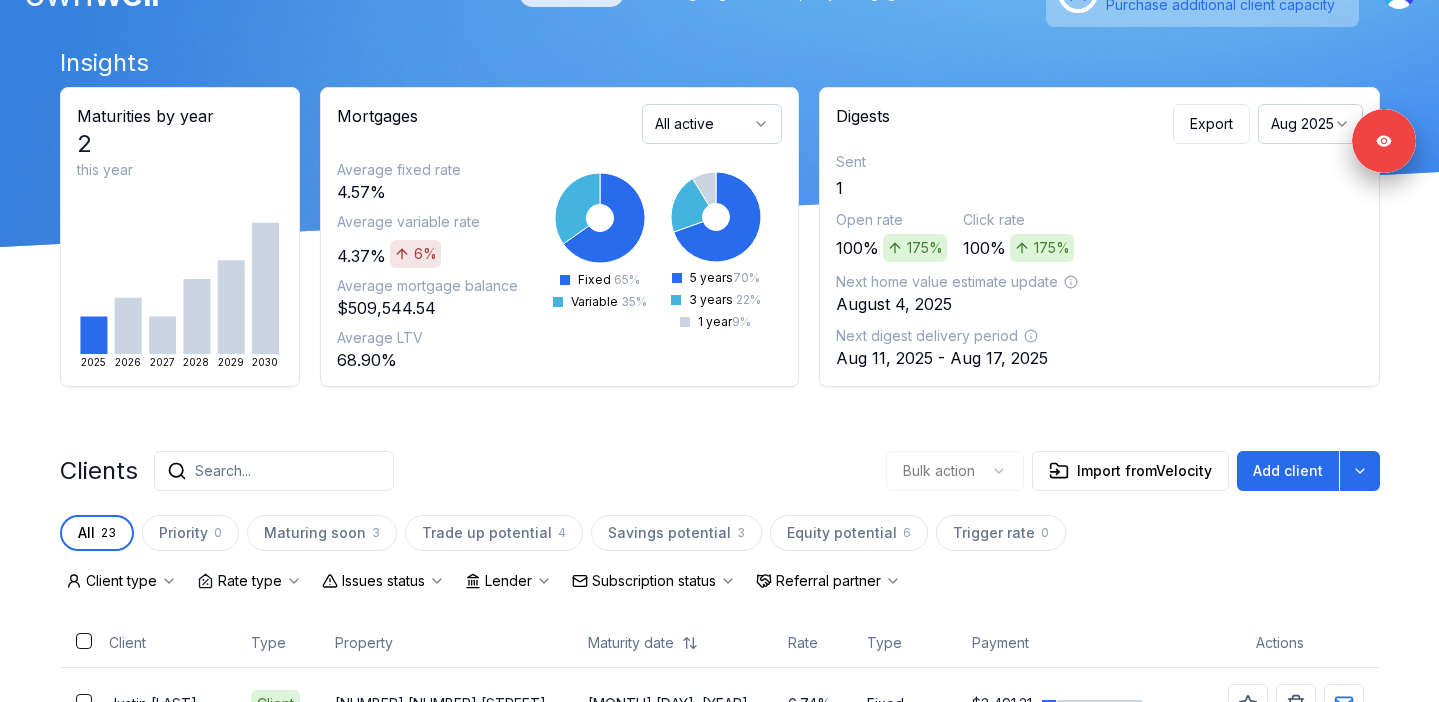 click on "Aug 2025" at bounding box center [1310, 124] 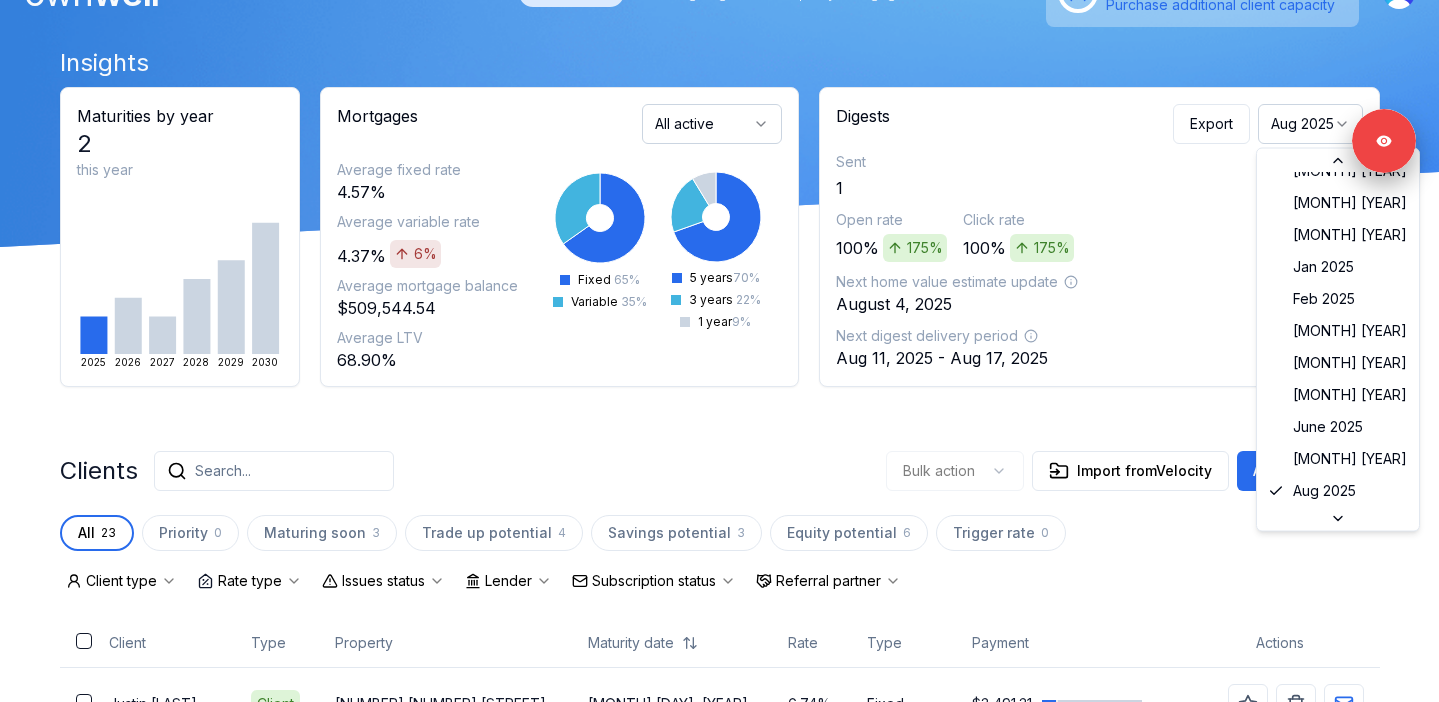 scroll, scrollTop: 34, scrollLeft: 0, axis: vertical 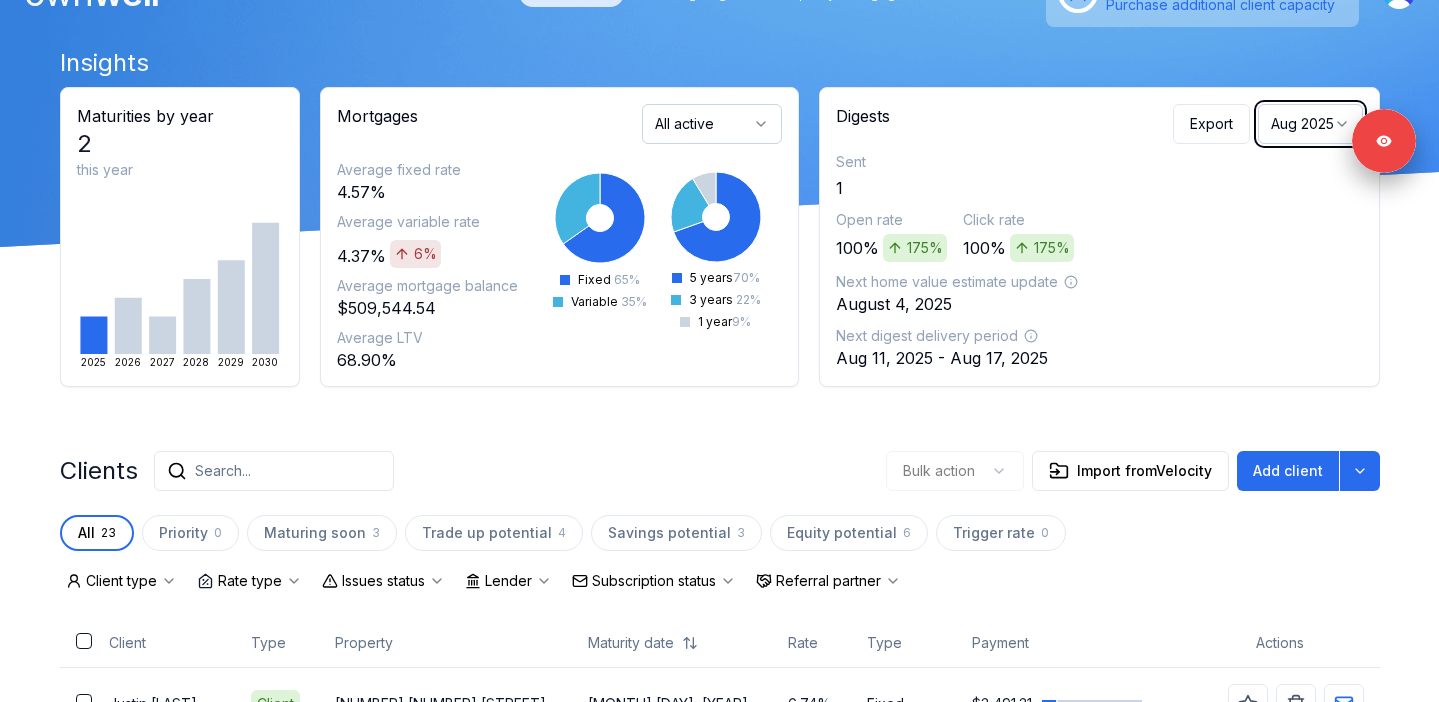 click on "Insights Maturities by year 2 this year 2025 2026 2027 2028 2029 2030 Mortgages All active Average fixed rate 4.57% Average variable rate 4.37% 6% Average mortgage balance $509,544.54 Average LTV 68.90% Fixed   65 % Variable   35 % 5 years  70 % 3 years   22 % 1 year  9 % Digests Export Aug 2025 Sent 1 Open rate 100% 175% Click rate 100% 175% Next home value estimate update August 4, 2025 Next digest delivery period Aug 11, 2025 - Aug 17, 2025 Clients Search... Bulk action   Import from  Velocity Add client All 23 Priority 0 Maturing soon 3 Trade up potential 4 Savings potential 3 Equity potential 6 Trigger rate 0 Client type Rate type Issues status Lender Subscription status Referral partner Client Type Property Maturity date Rate Type Payment Actions Justin    Foulis Client 46 32310 Mouat Drive Dec 1, 2025 6.74% Fixed $3,491.31 Adam    Vanegmond Client 33903 Elm Street Dec 1, 2025 4.25% Adjustable $1,805.96 Chris   Buddee Client 2285 Merlot Boulevard Feb 1, 2026 5.69% Fixed $5,775.49 Jason   Odegard Client" at bounding box center [720, 1230] 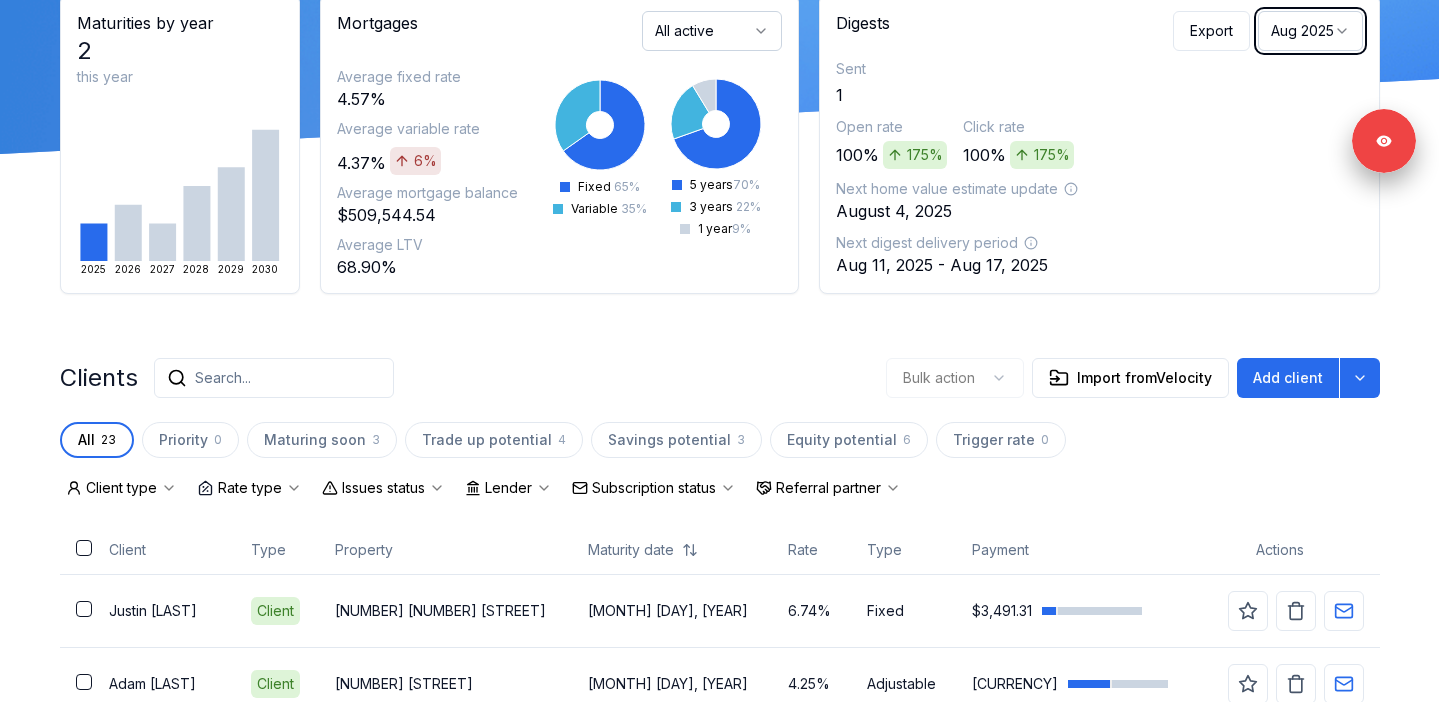 scroll, scrollTop: 142, scrollLeft: 0, axis: vertical 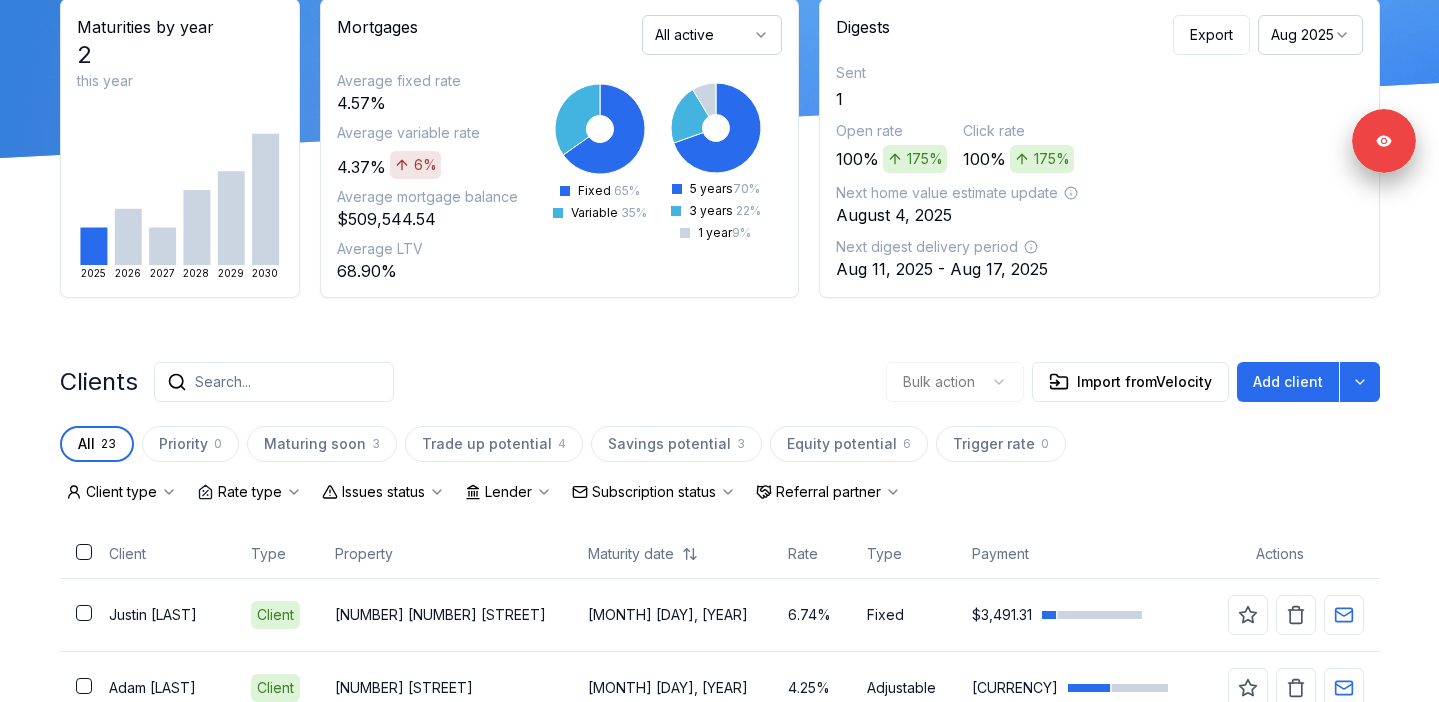 click on "Aug 2025" at bounding box center [1310, 35] 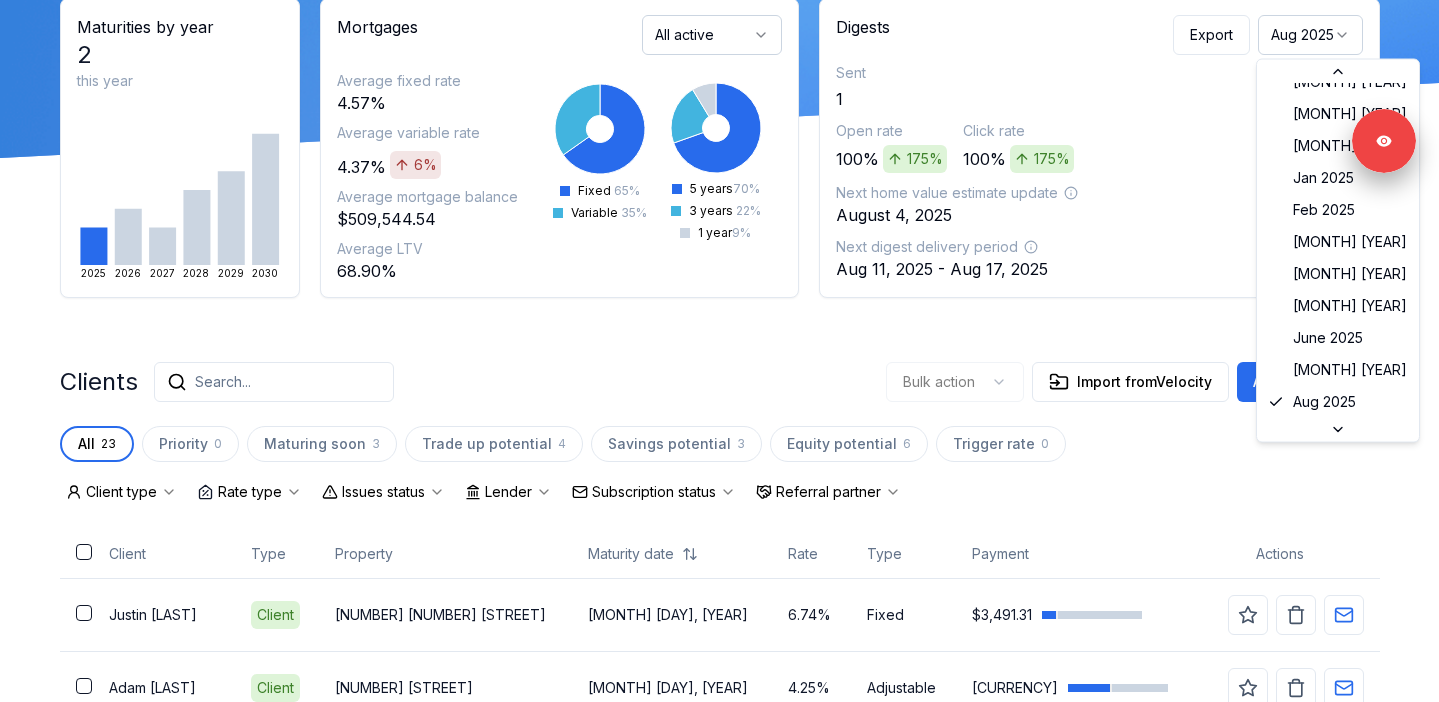 scroll, scrollTop: 34, scrollLeft: 0, axis: vertical 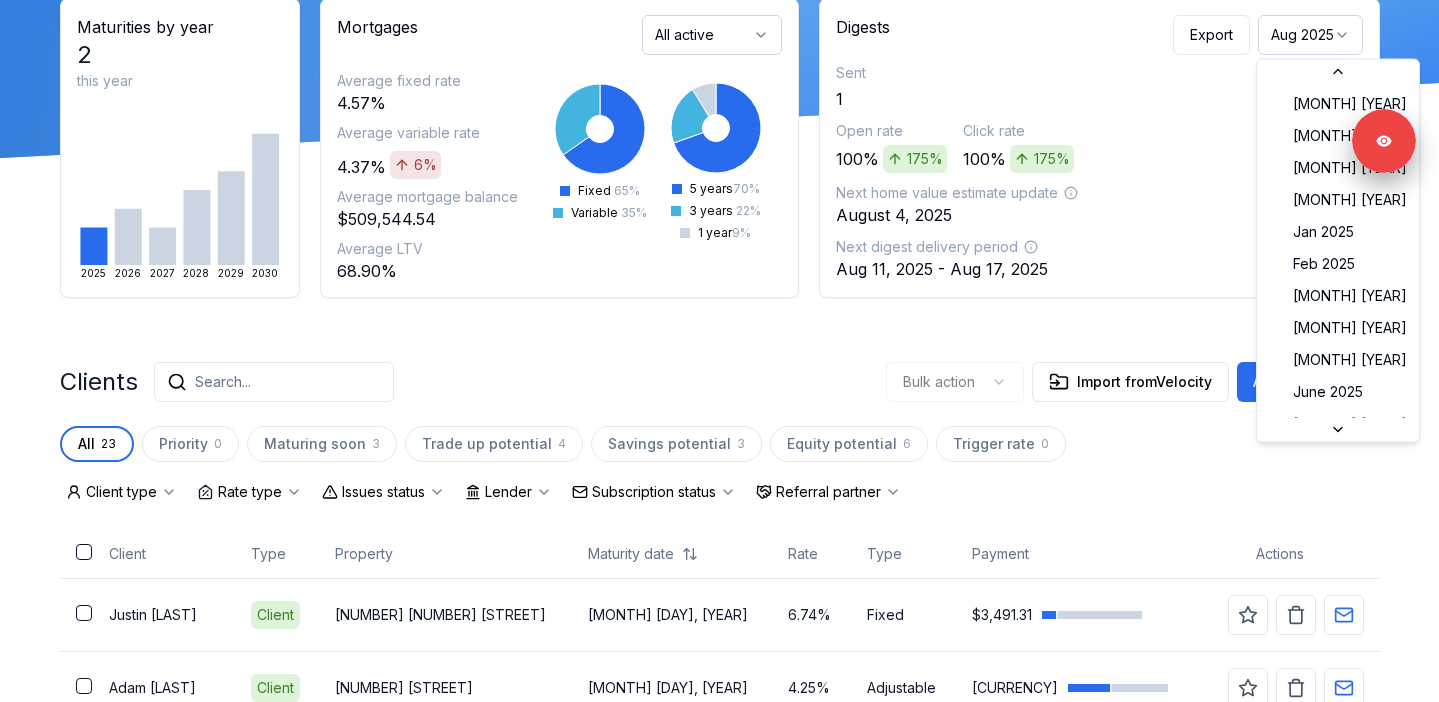 click on "Aug 2025" at bounding box center [1310, 35] 